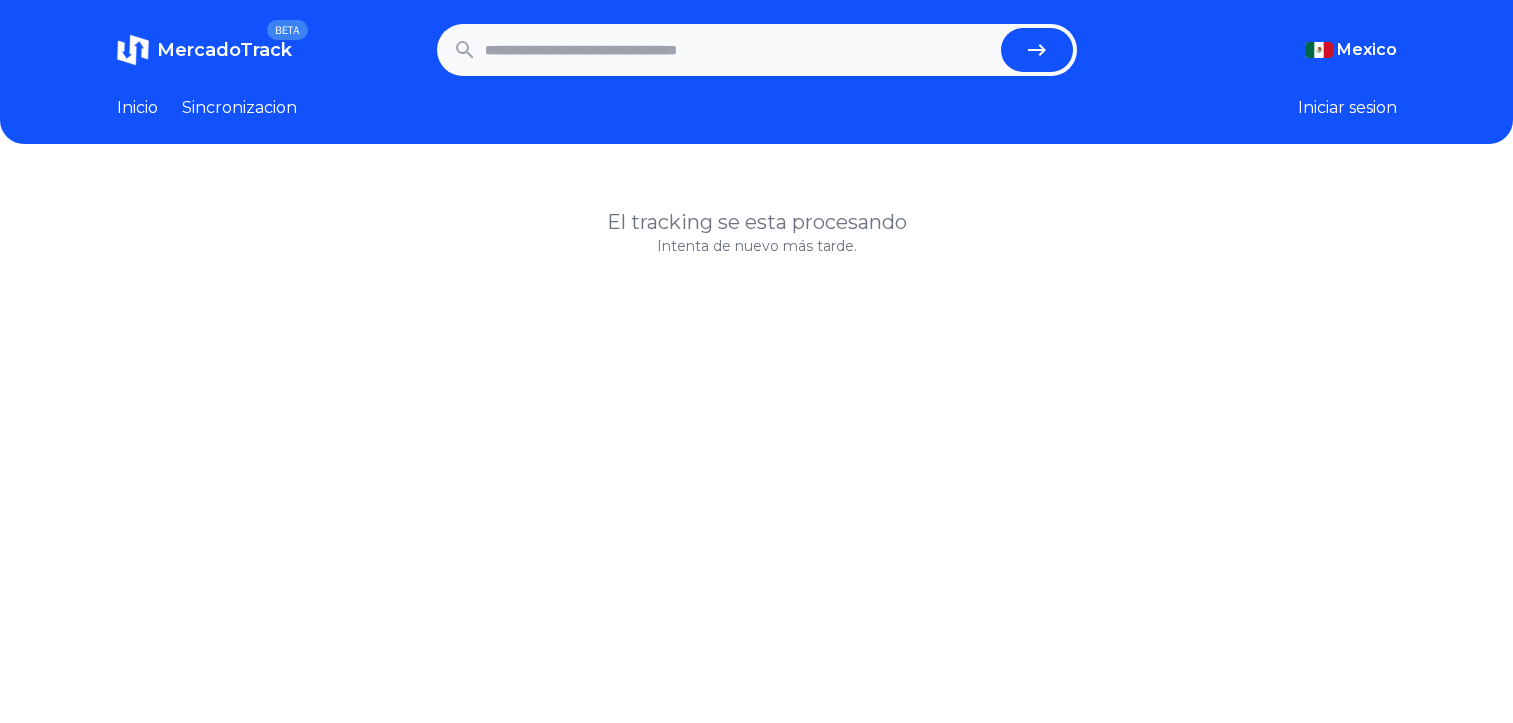scroll, scrollTop: 0, scrollLeft: 0, axis: both 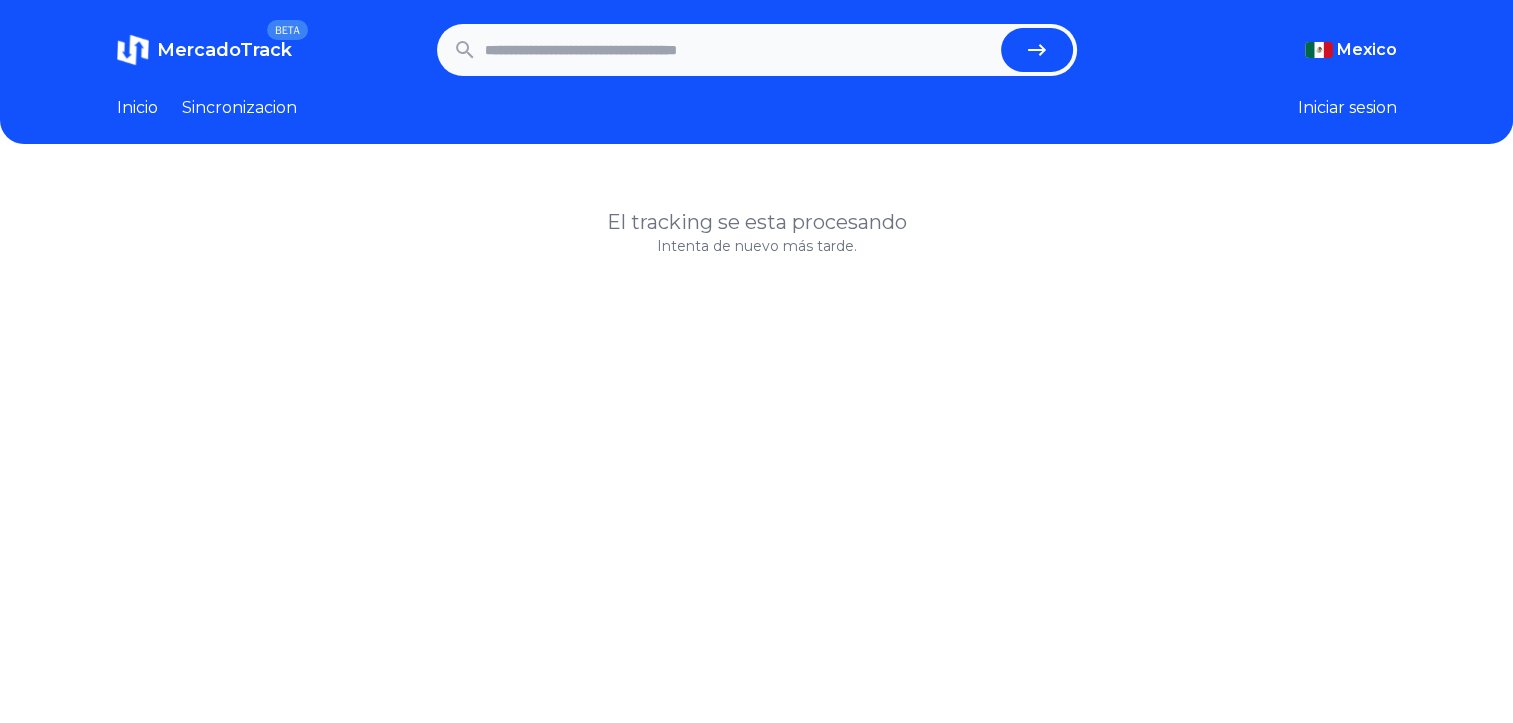 click at bounding box center [739, 50] 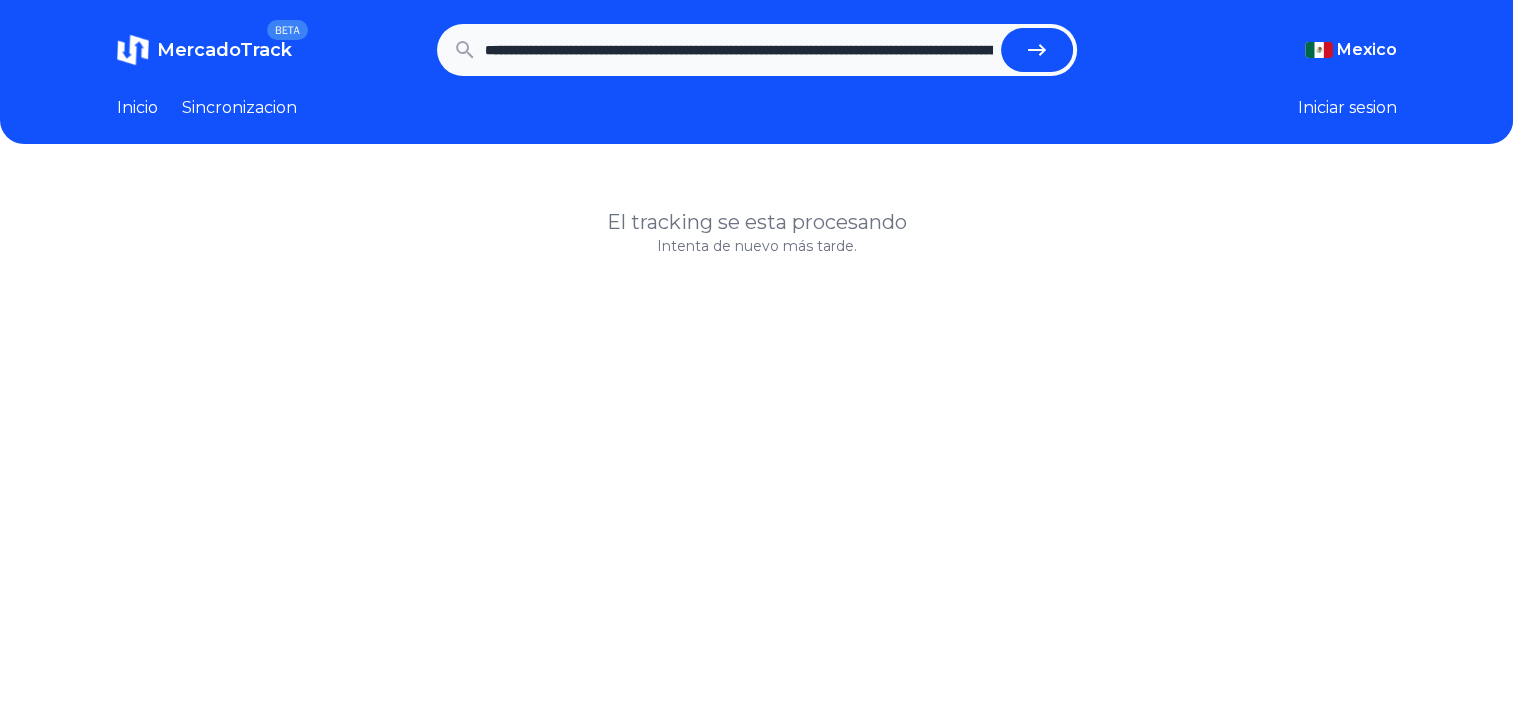 scroll, scrollTop: 0, scrollLeft: 3232, axis: horizontal 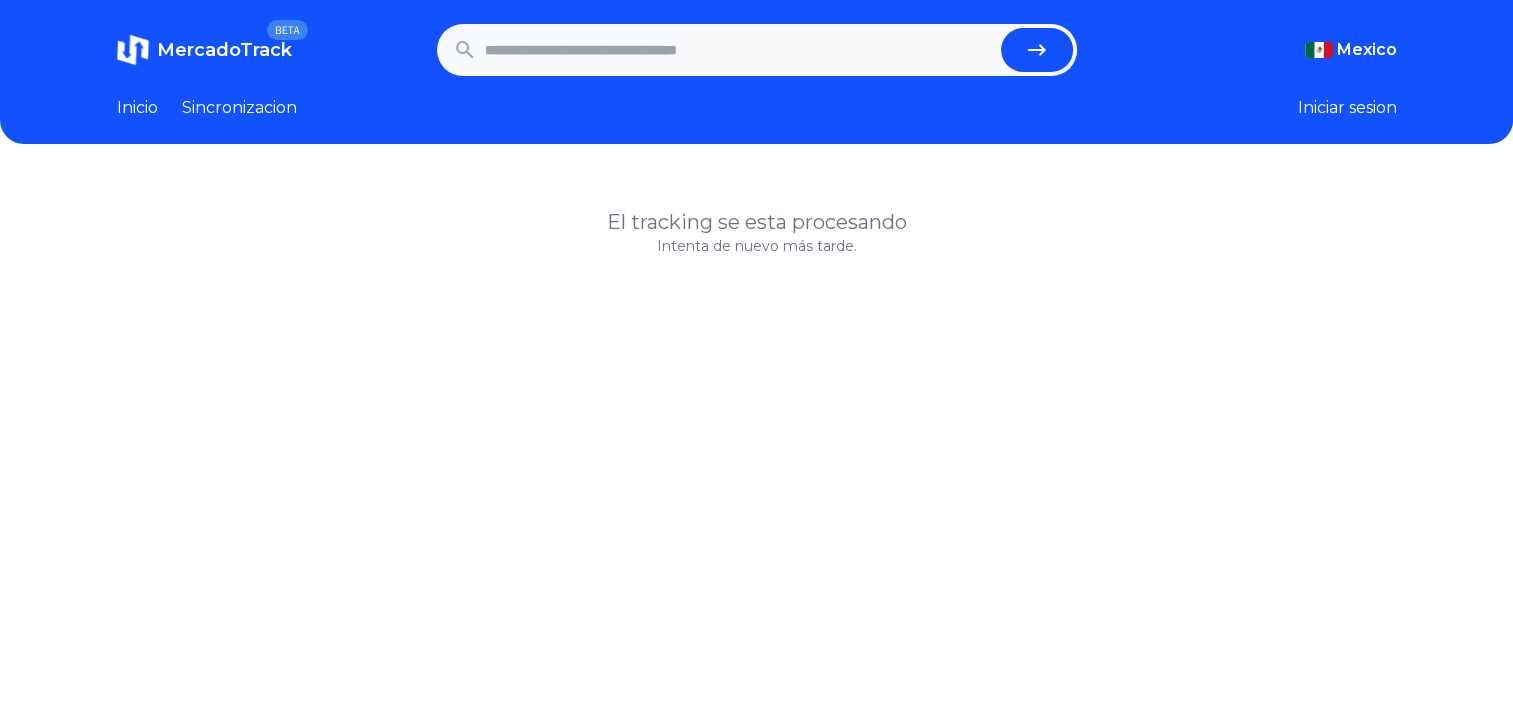 click at bounding box center (739, 50) 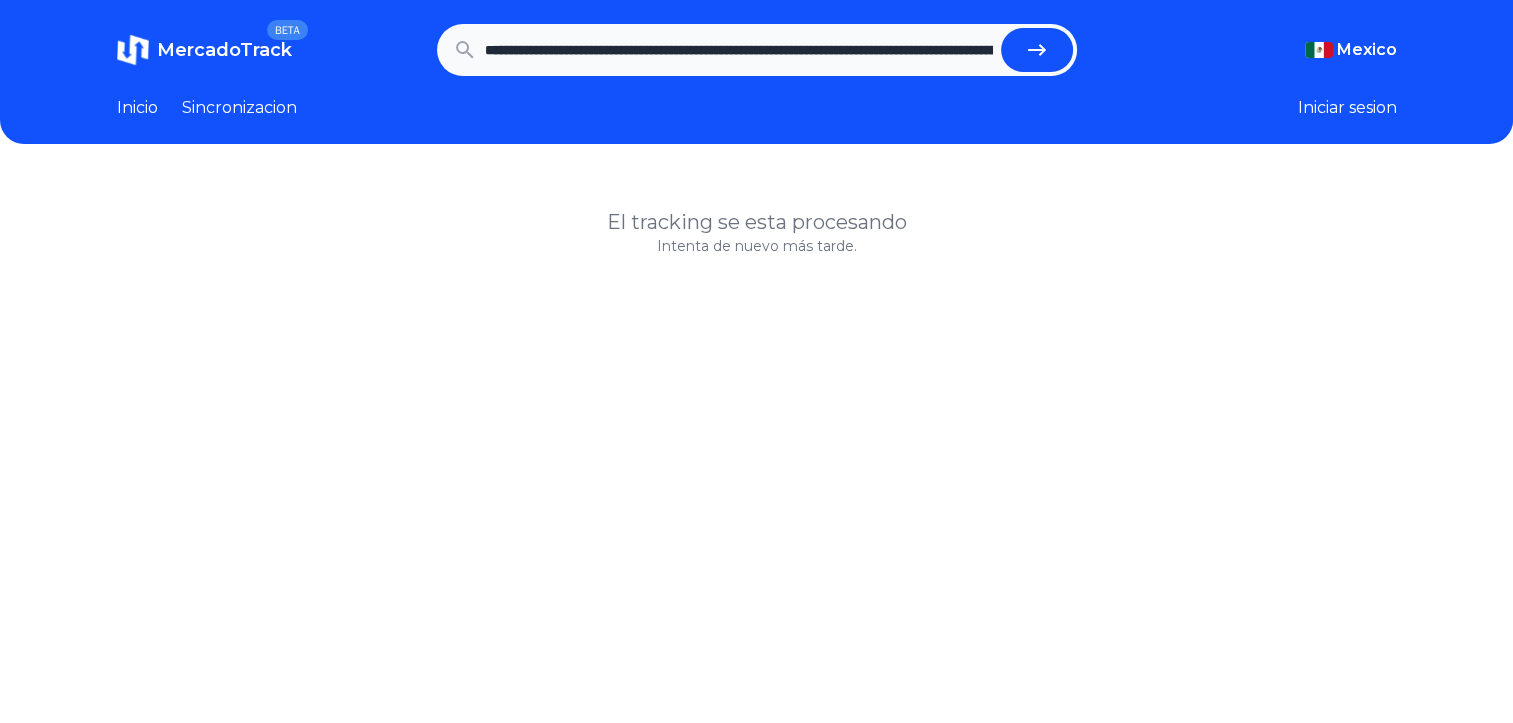 scroll, scrollTop: 0, scrollLeft: 3232, axis: horizontal 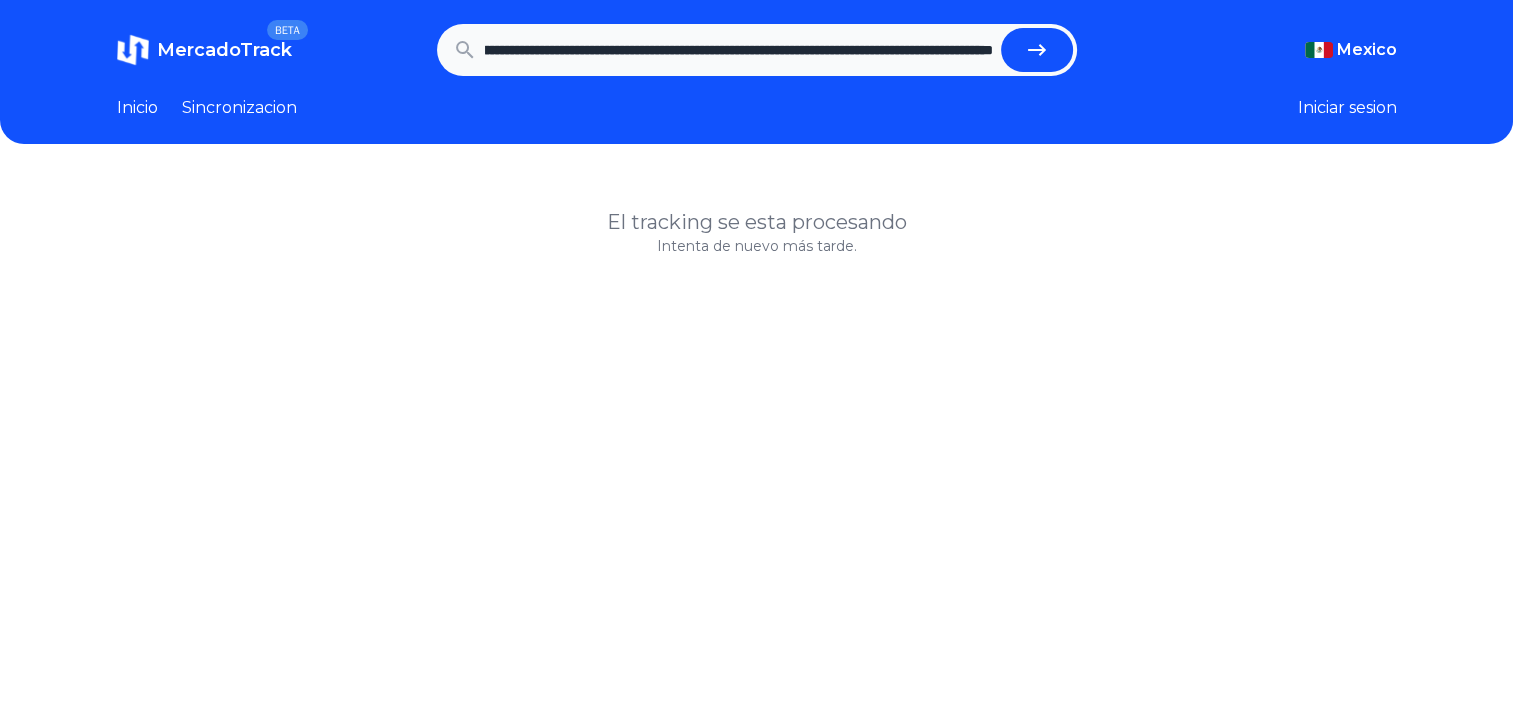 click at bounding box center [1037, 50] 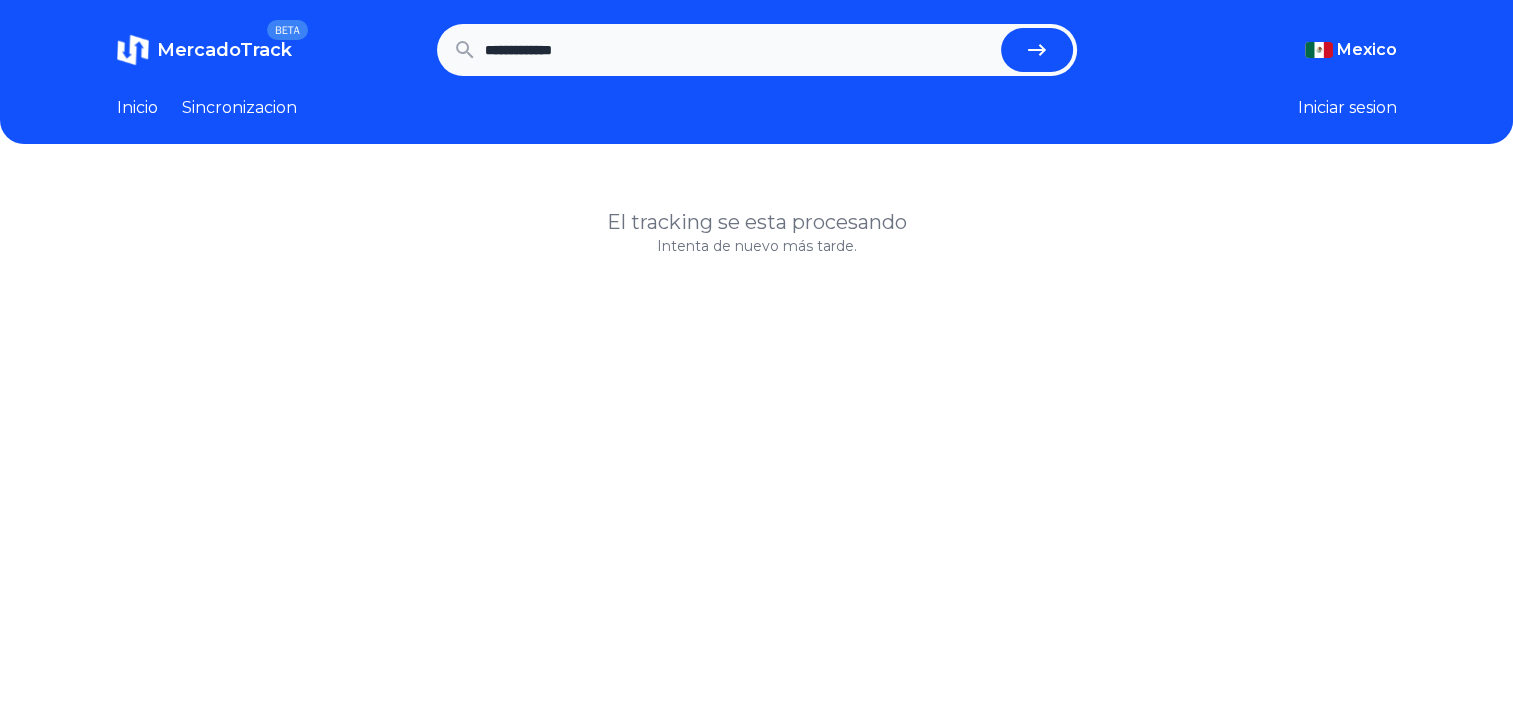 scroll, scrollTop: 0, scrollLeft: 0, axis: both 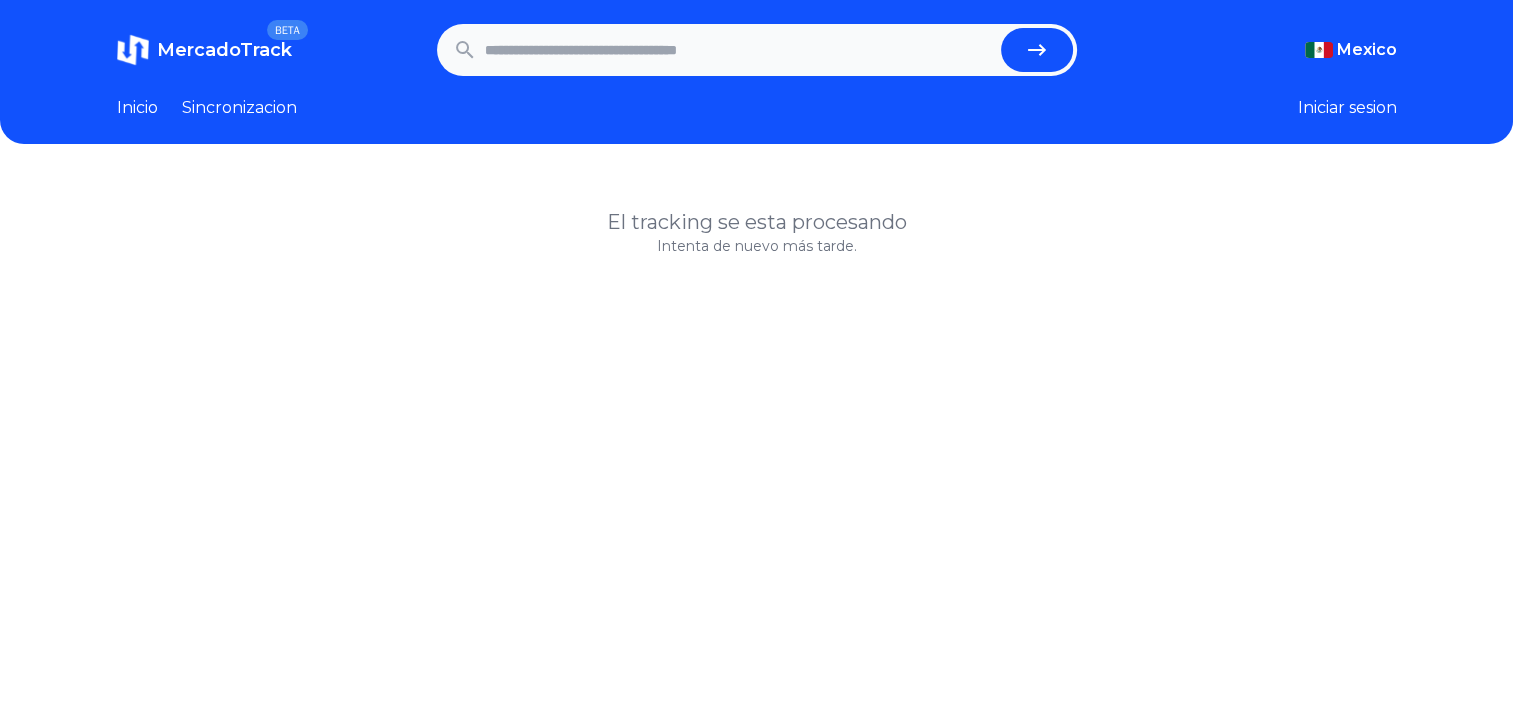 click on "MercadoTrack BETA Mexico Argentina Uruguay Mexico Chile Peru Venezuela Colombia Brasil Mexico Argentina Uruguay Mexico Chile Peru Venezuela Colombia Brasil Inicio Sincronizacion Iniciar sesion" at bounding box center (756, 72) 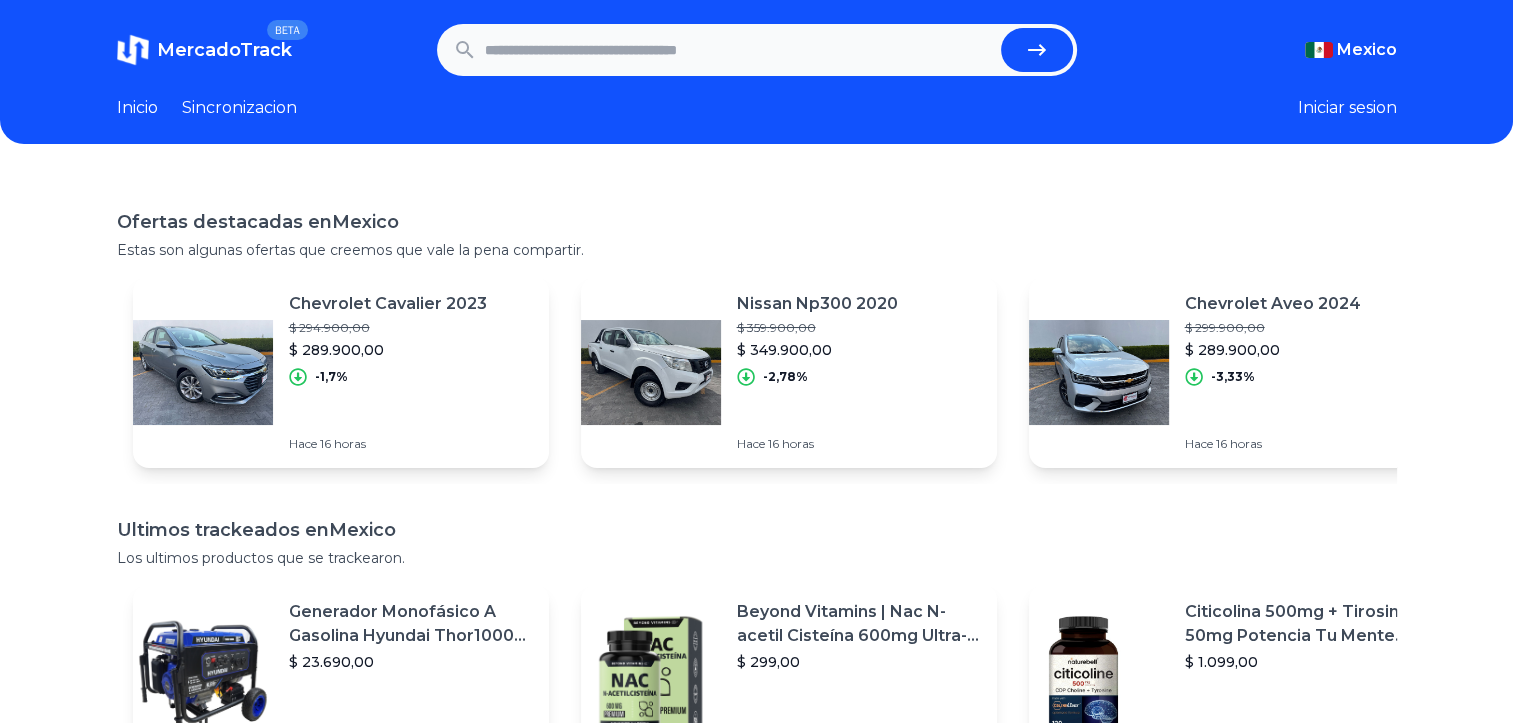 click at bounding box center (739, 50) 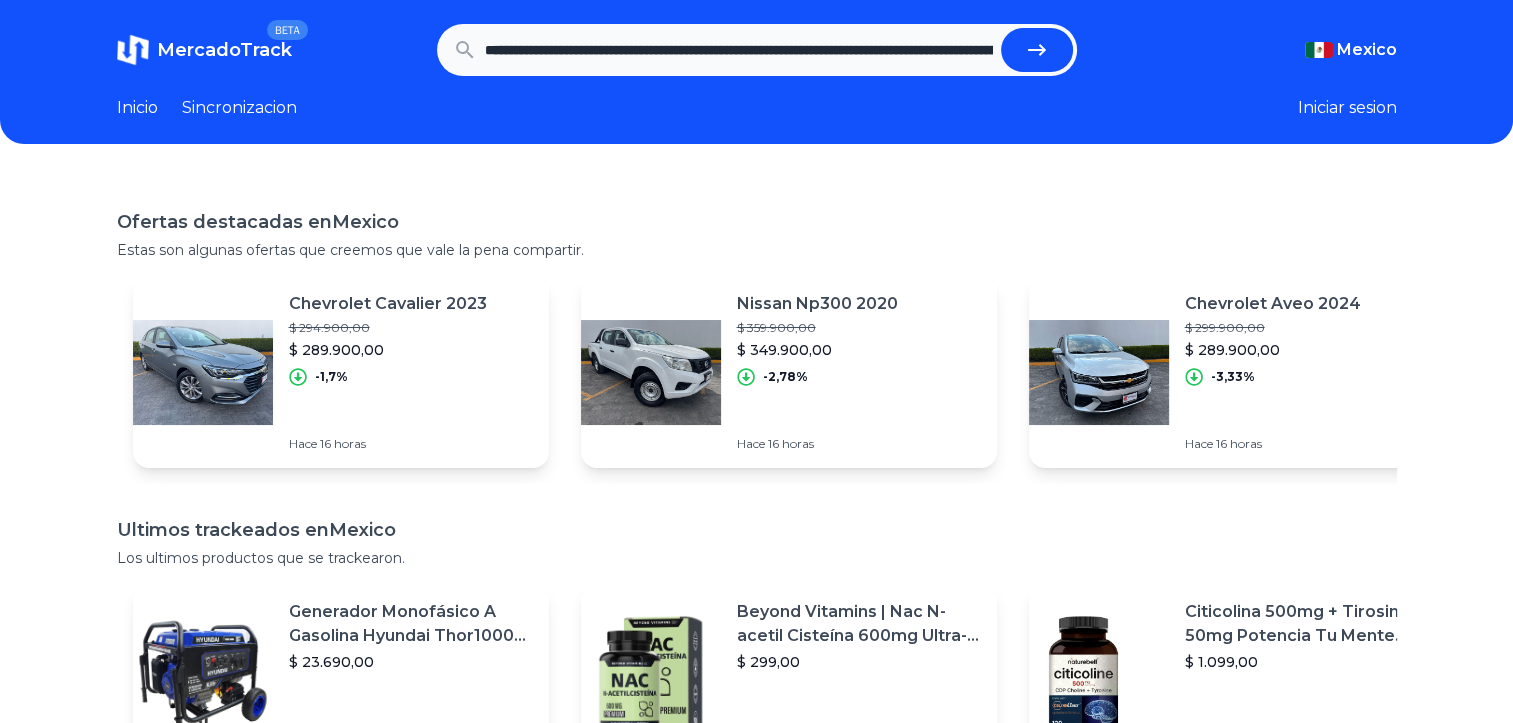scroll, scrollTop: 0, scrollLeft: 3232, axis: horizontal 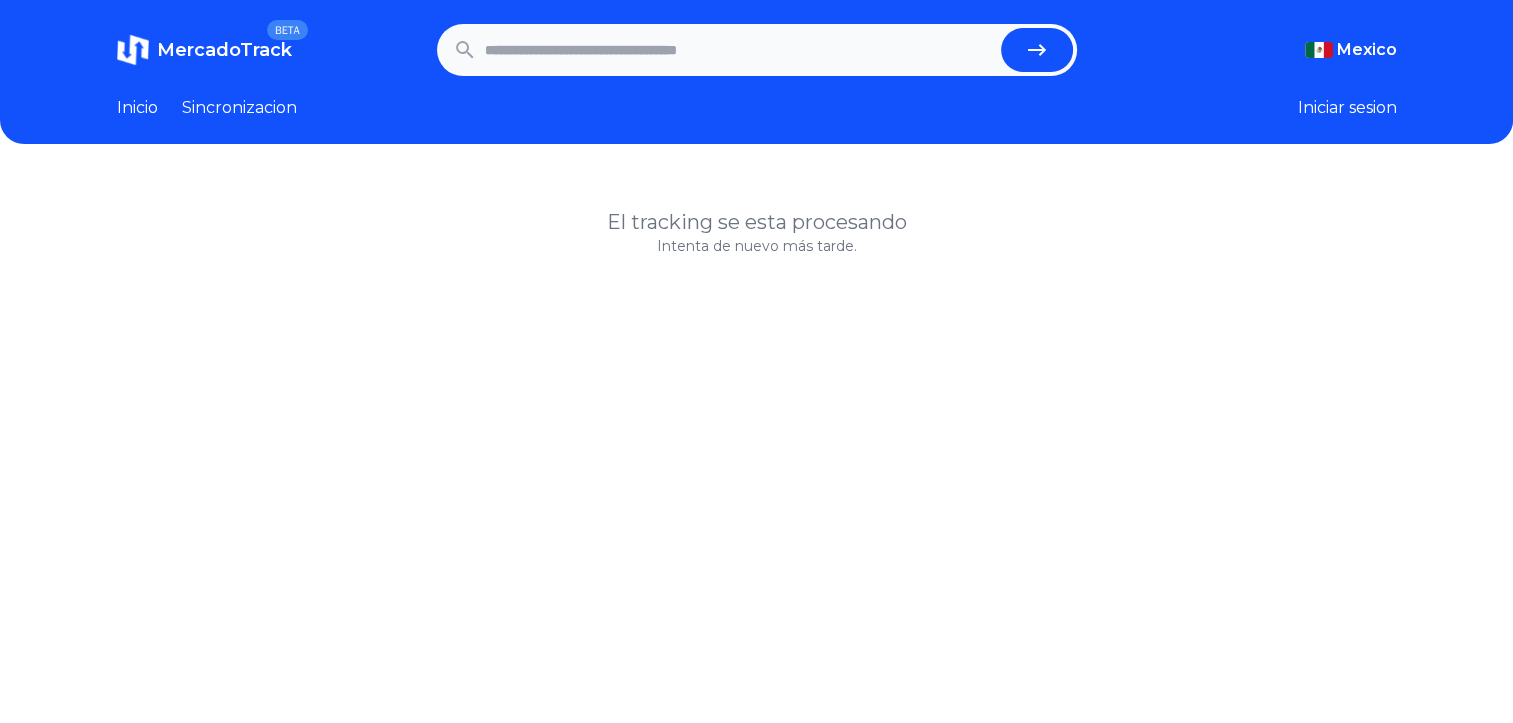 click on "Inicio" at bounding box center (137, 108) 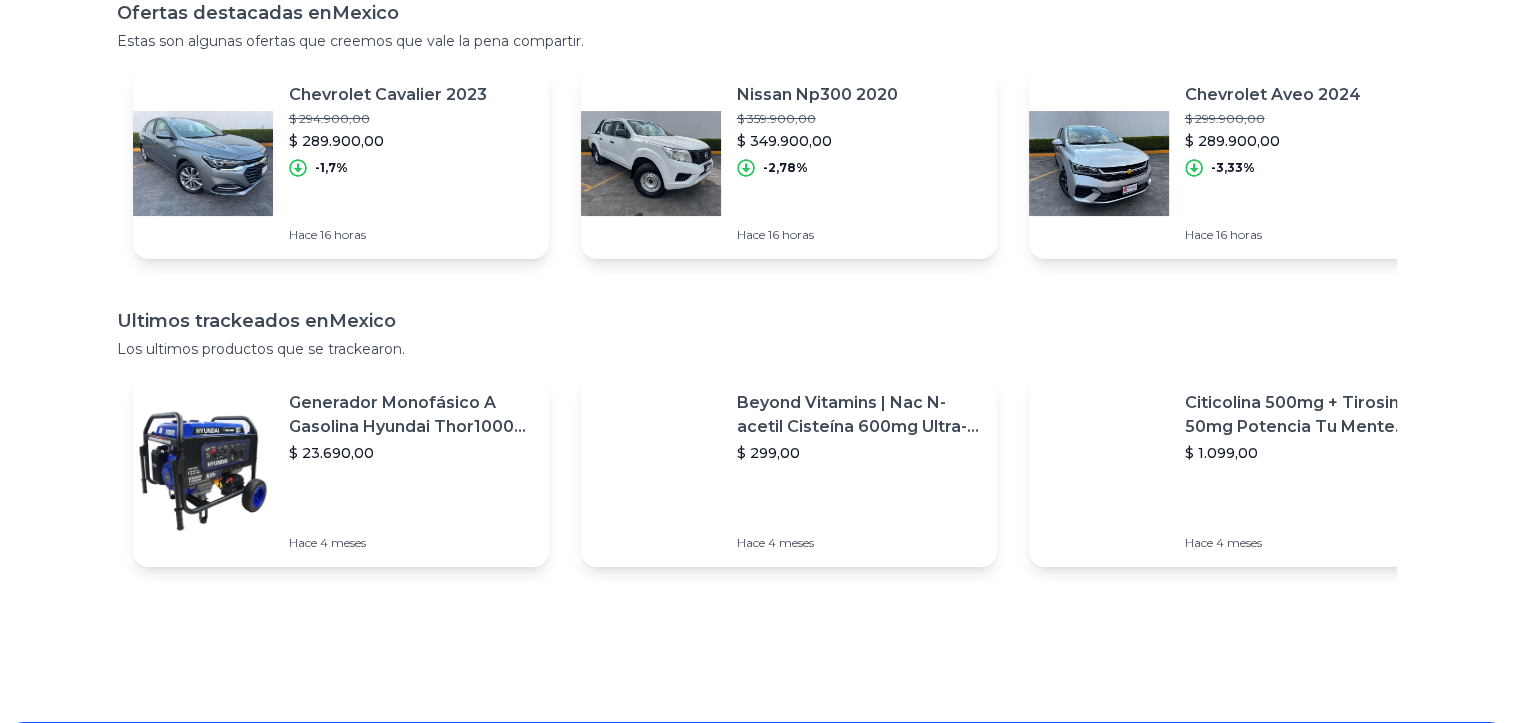 scroll, scrollTop: 0, scrollLeft: 0, axis: both 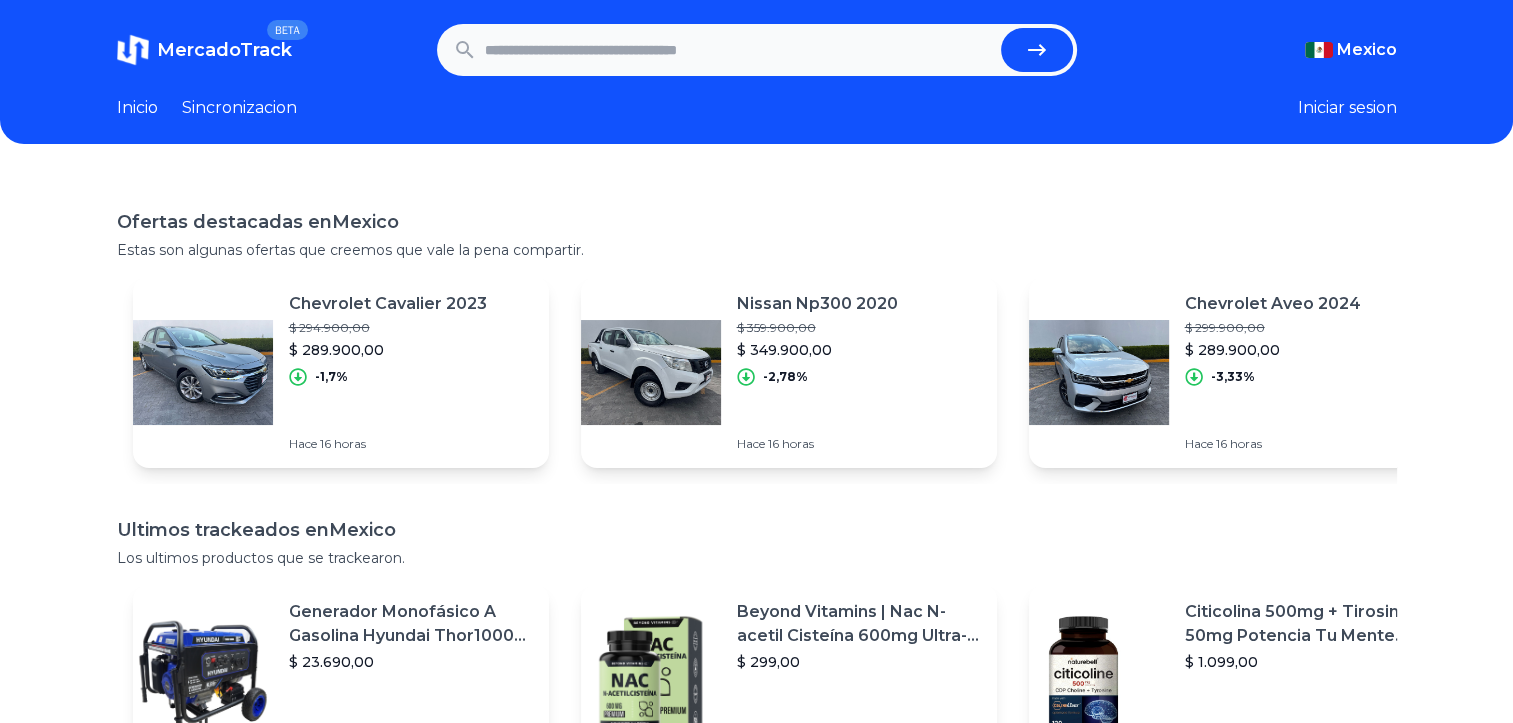click on "Iniciar sesion" at bounding box center (1347, 108) 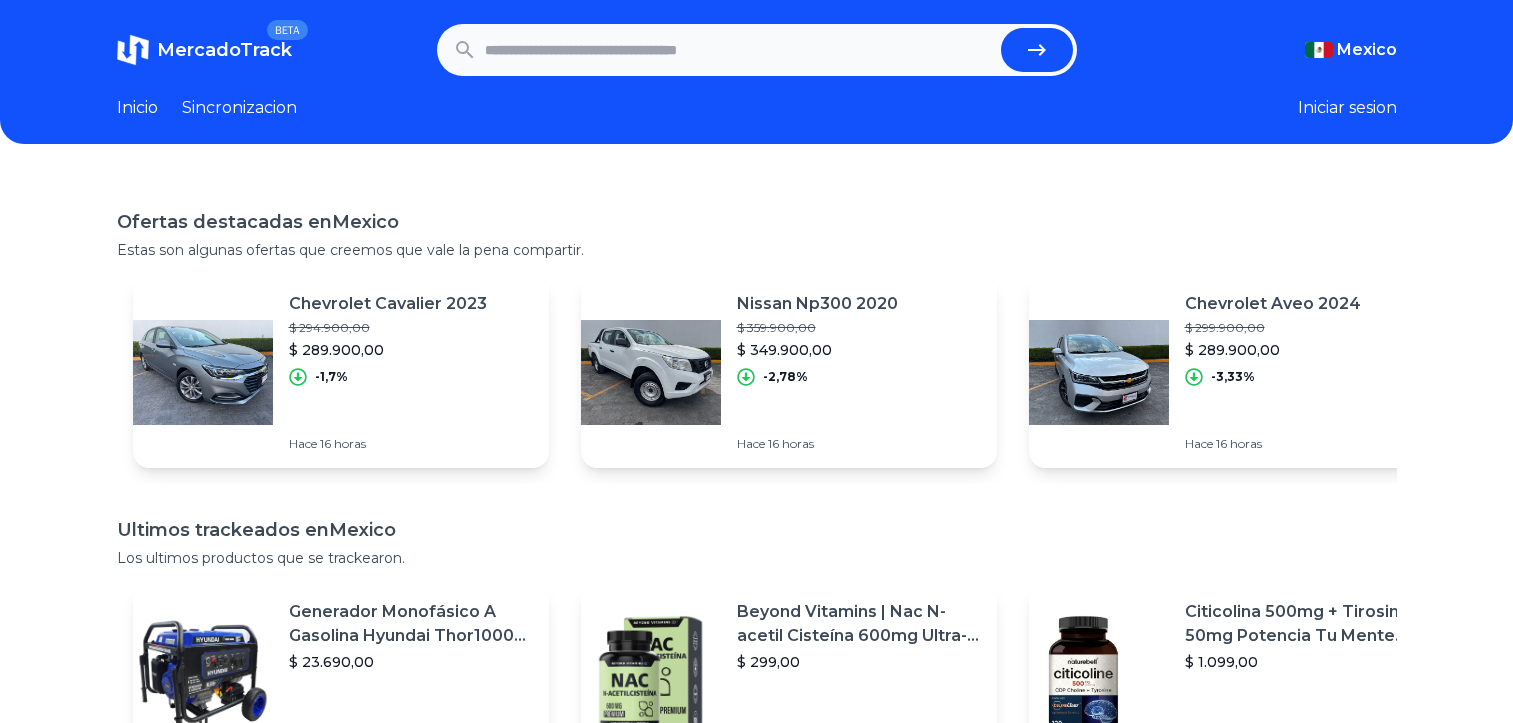 scroll, scrollTop: 0, scrollLeft: 0, axis: both 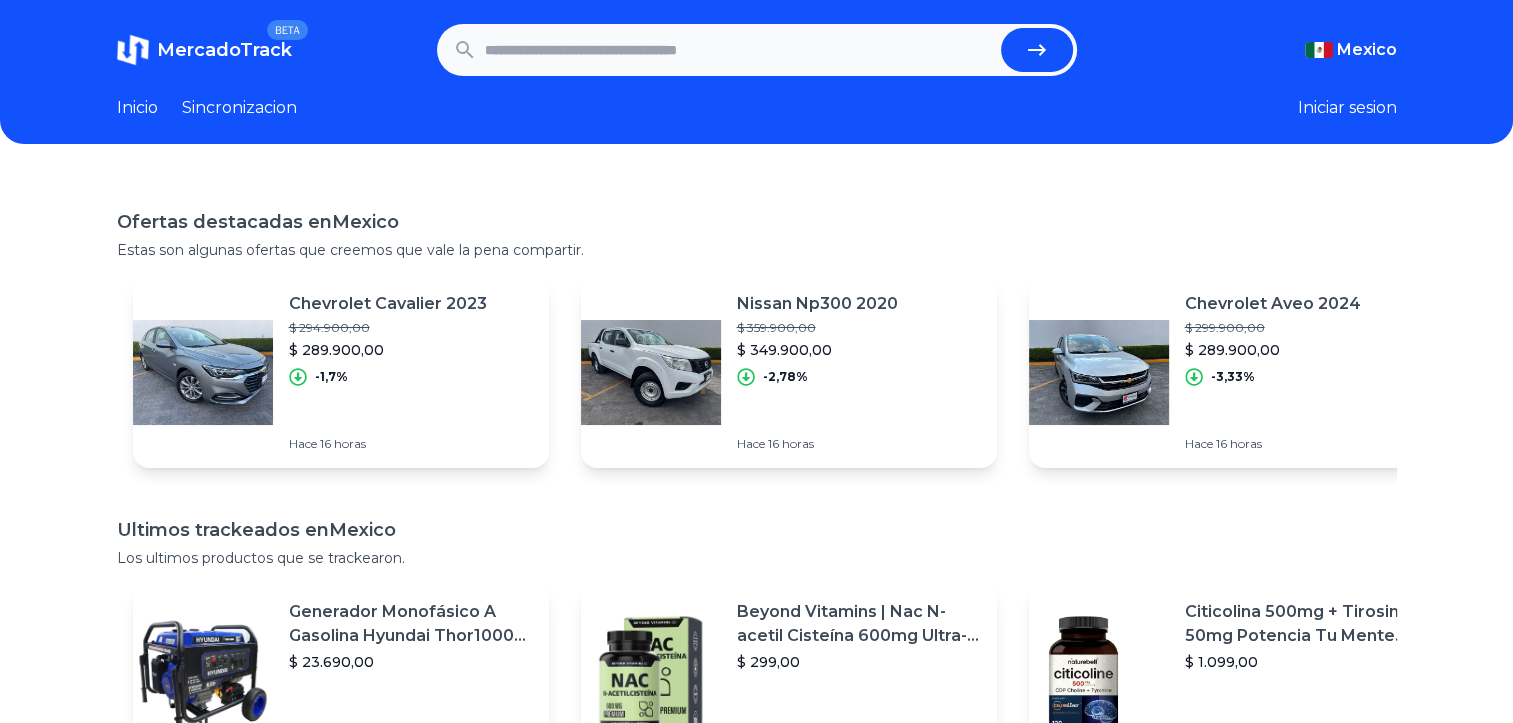click at bounding box center [739, 50] 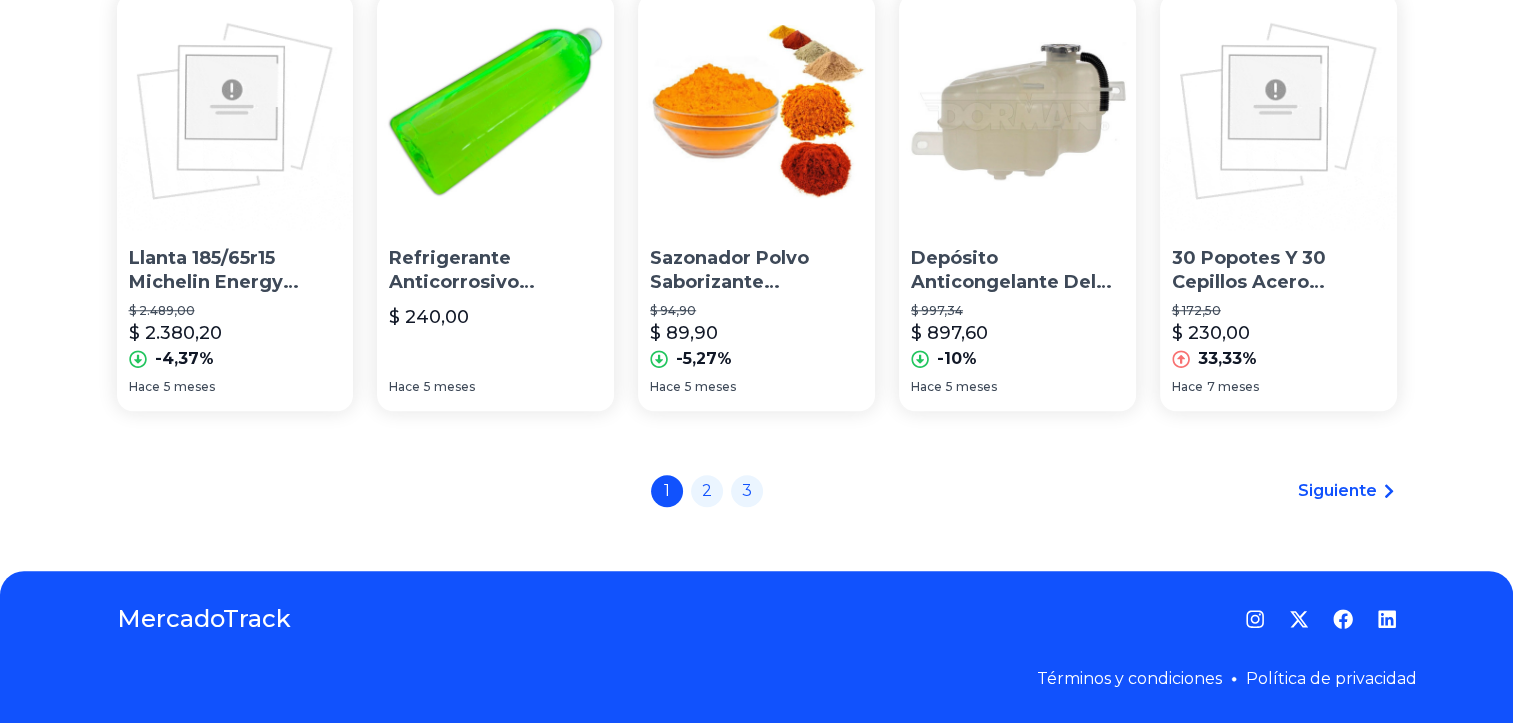 scroll, scrollTop: 1442, scrollLeft: 0, axis: vertical 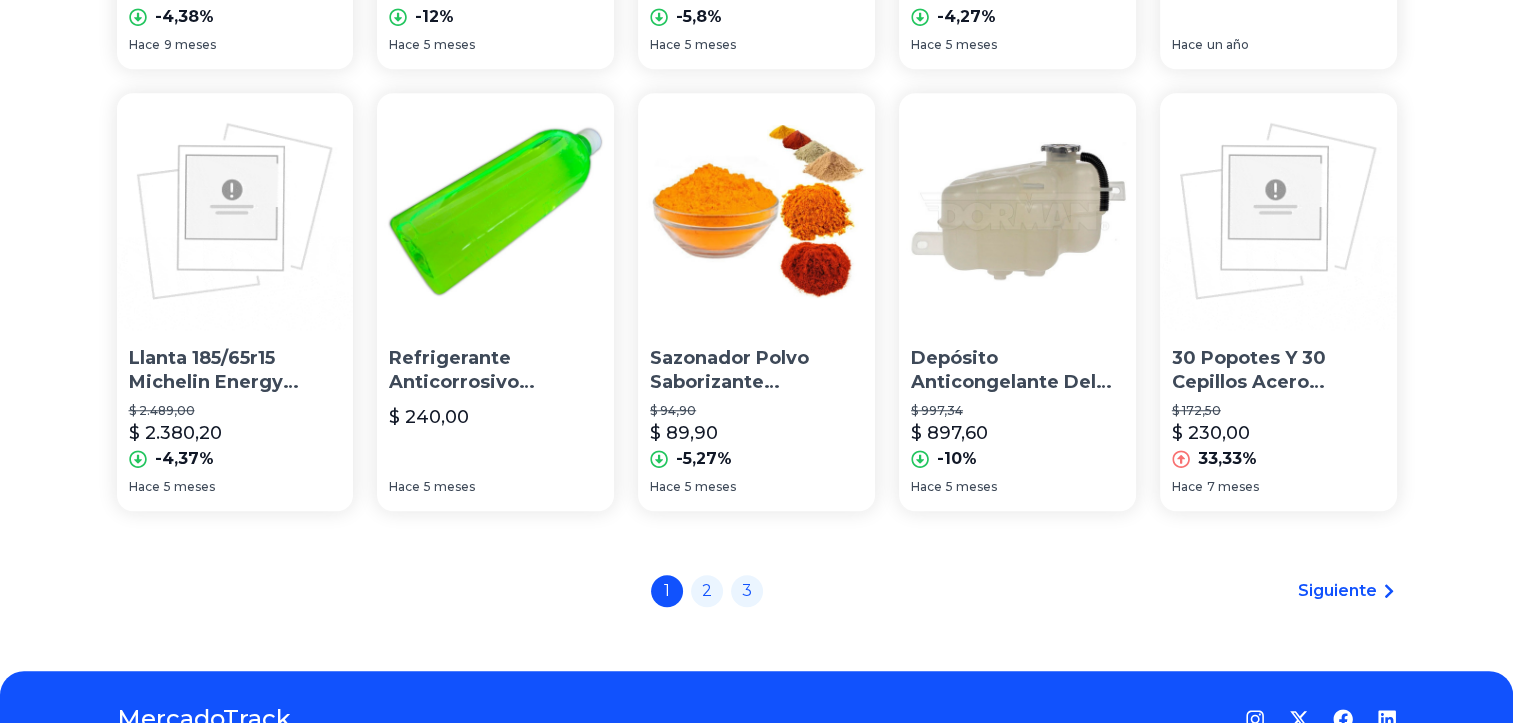 click on "1 2 3 Siguiente" at bounding box center (757, 591) 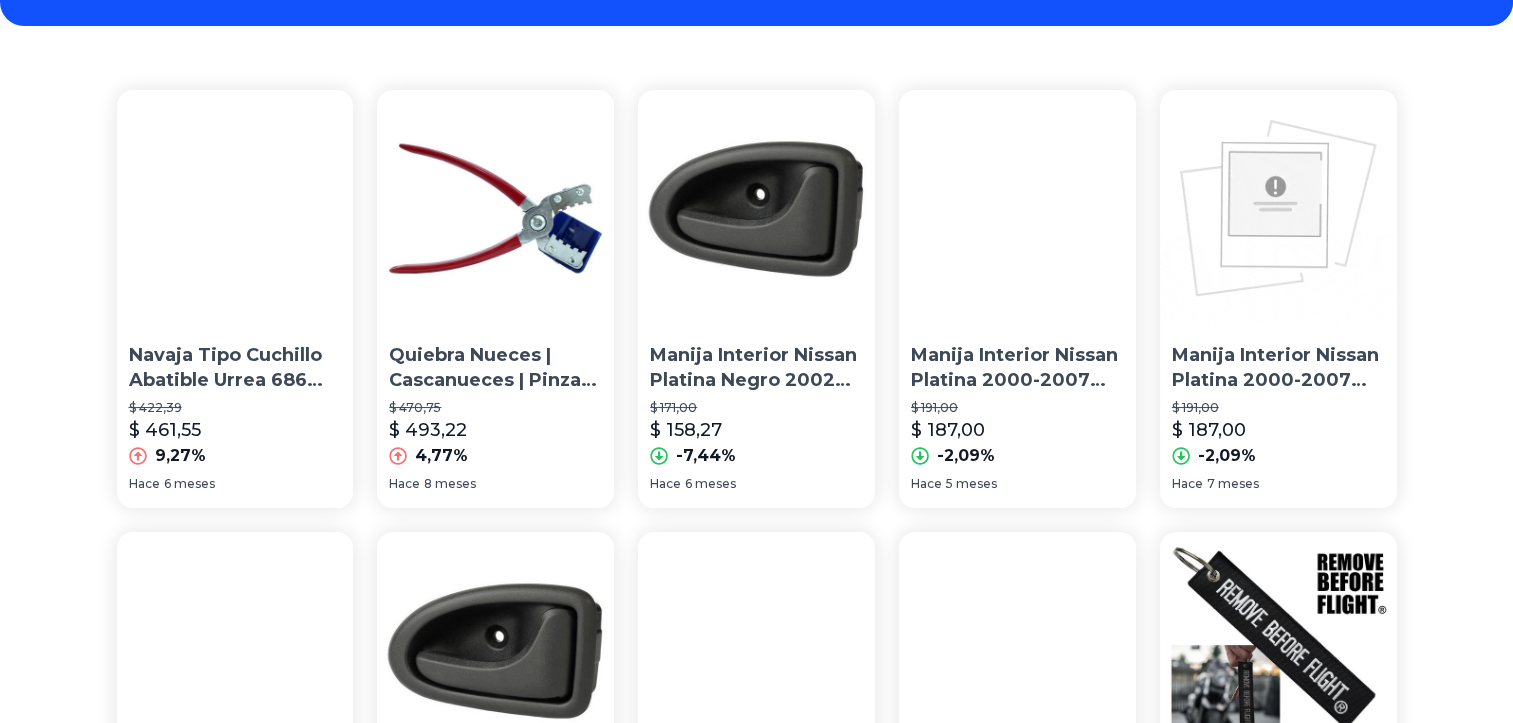 scroll, scrollTop: 0, scrollLeft: 0, axis: both 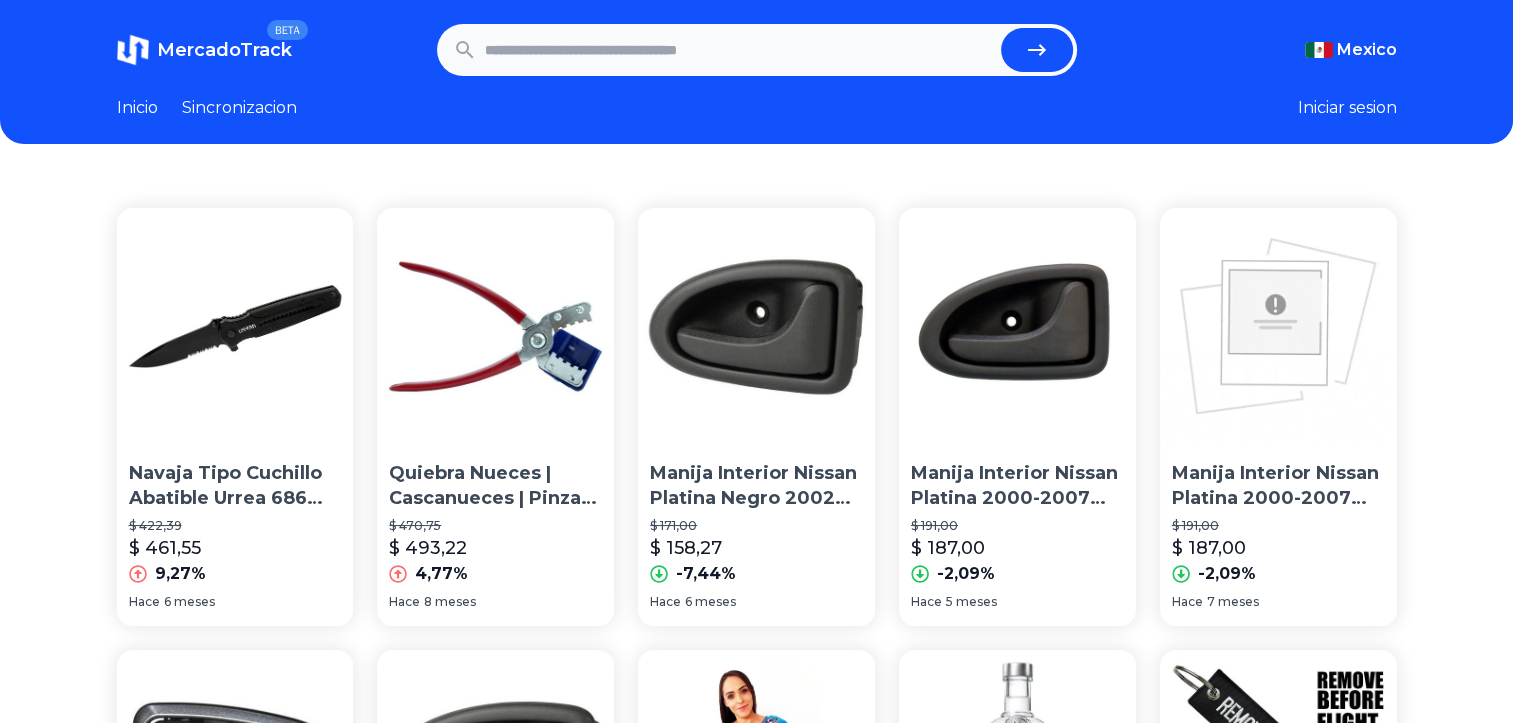 click at bounding box center [739, 50] 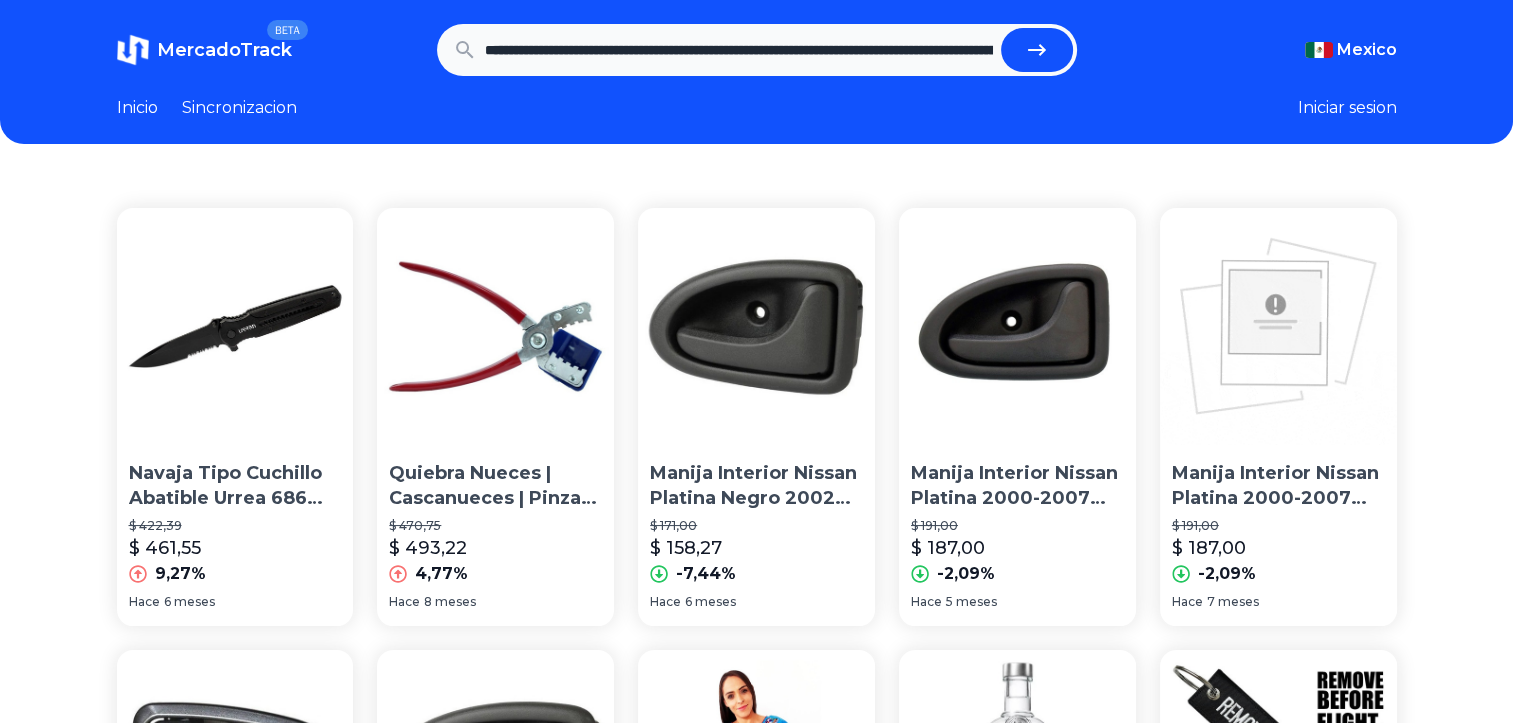 scroll, scrollTop: 0, scrollLeft: 3173, axis: horizontal 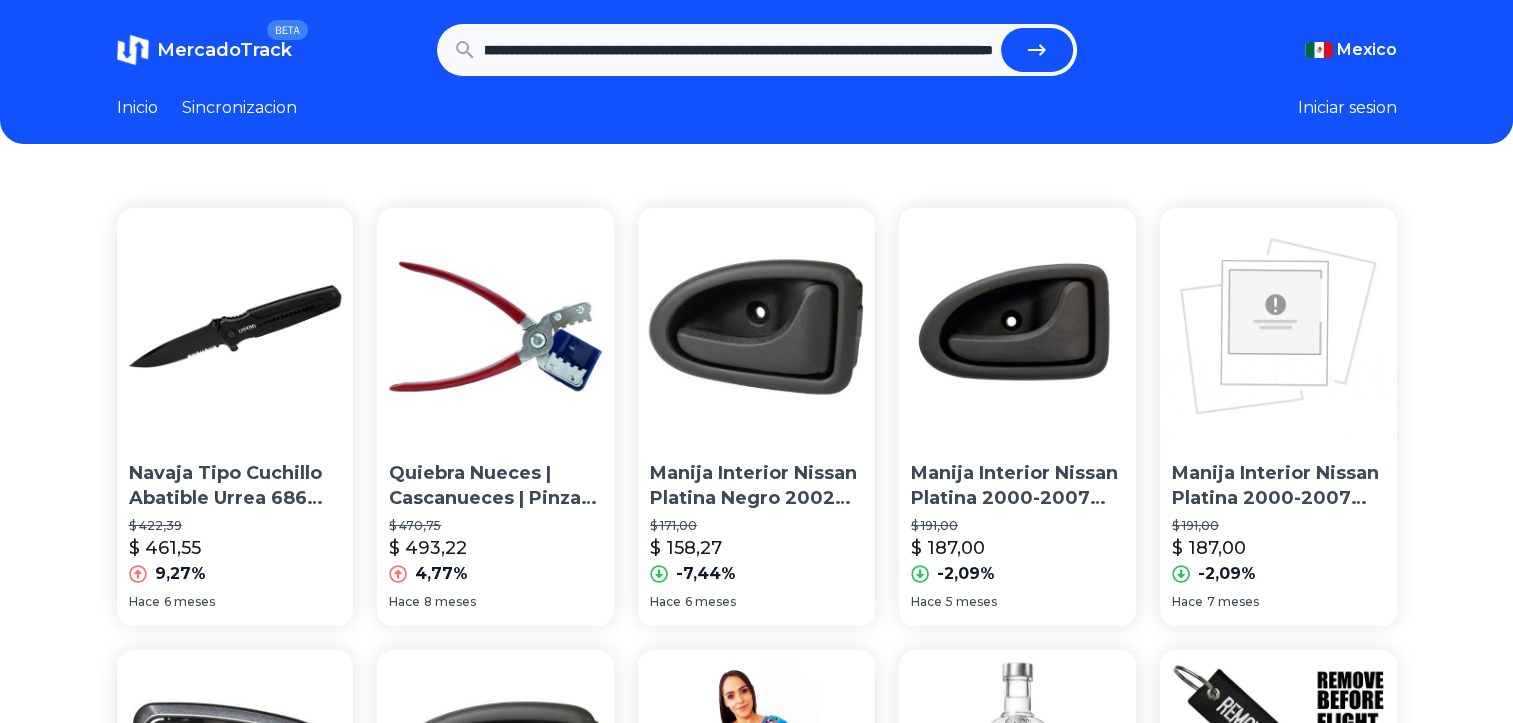 click at bounding box center (1037, 50) 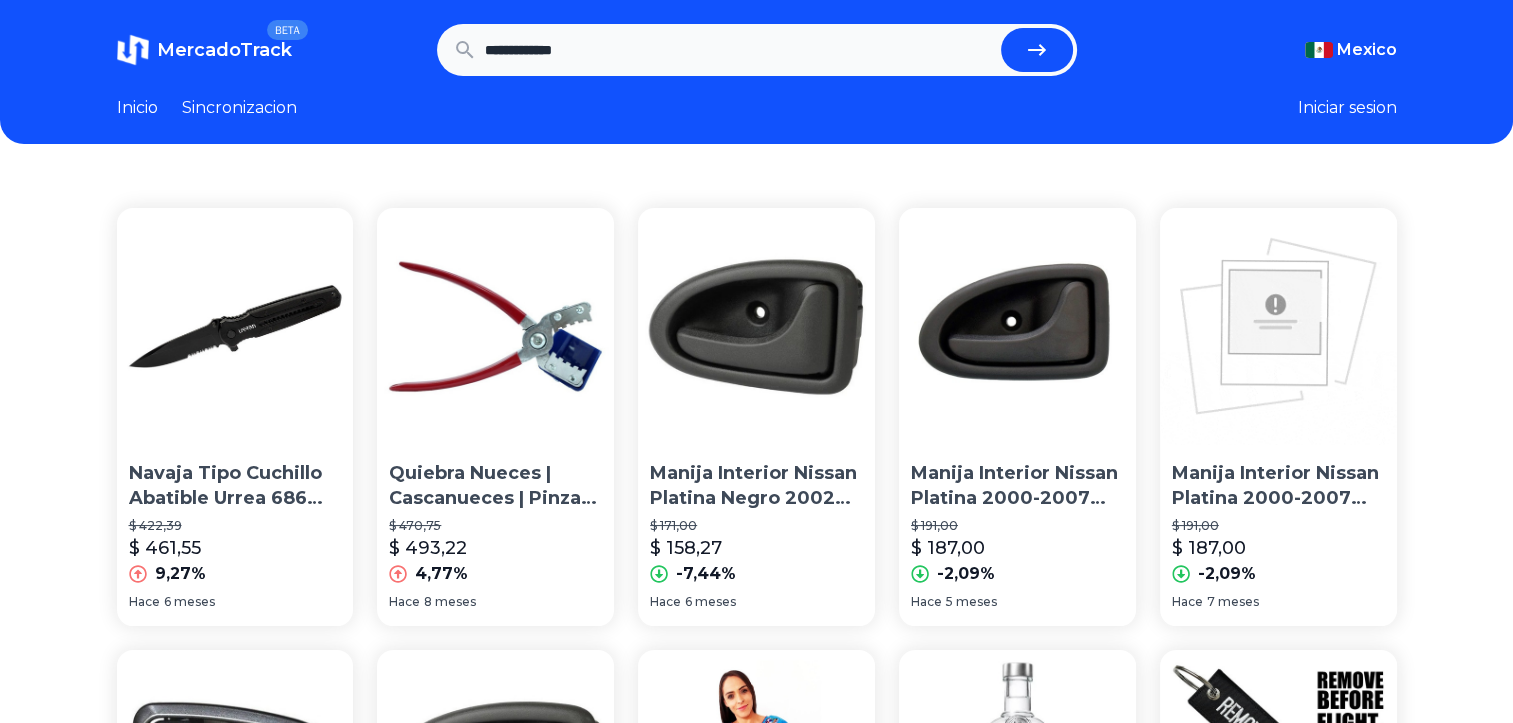 scroll, scrollTop: 0, scrollLeft: 0, axis: both 